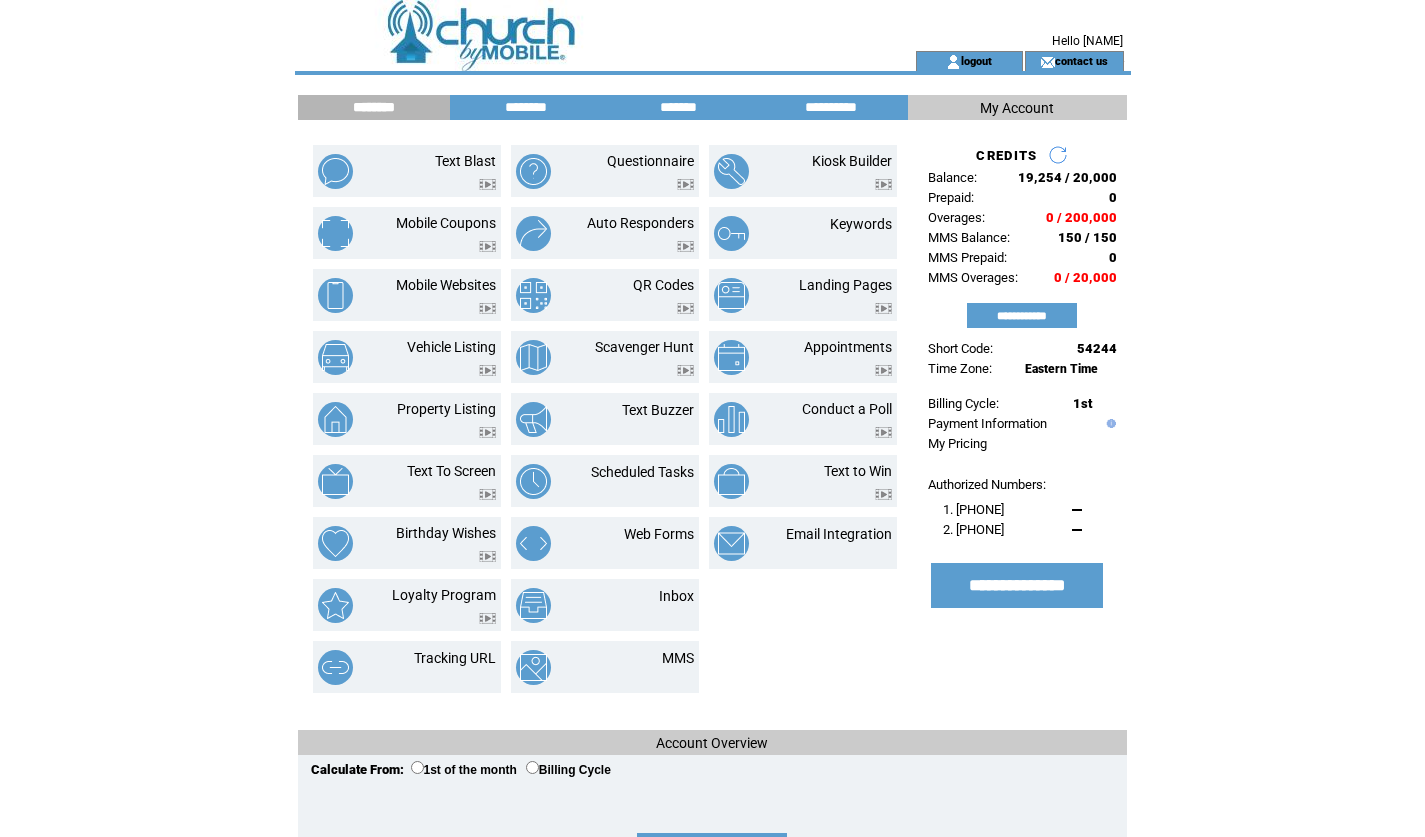 scroll, scrollTop: 0, scrollLeft: 0, axis: both 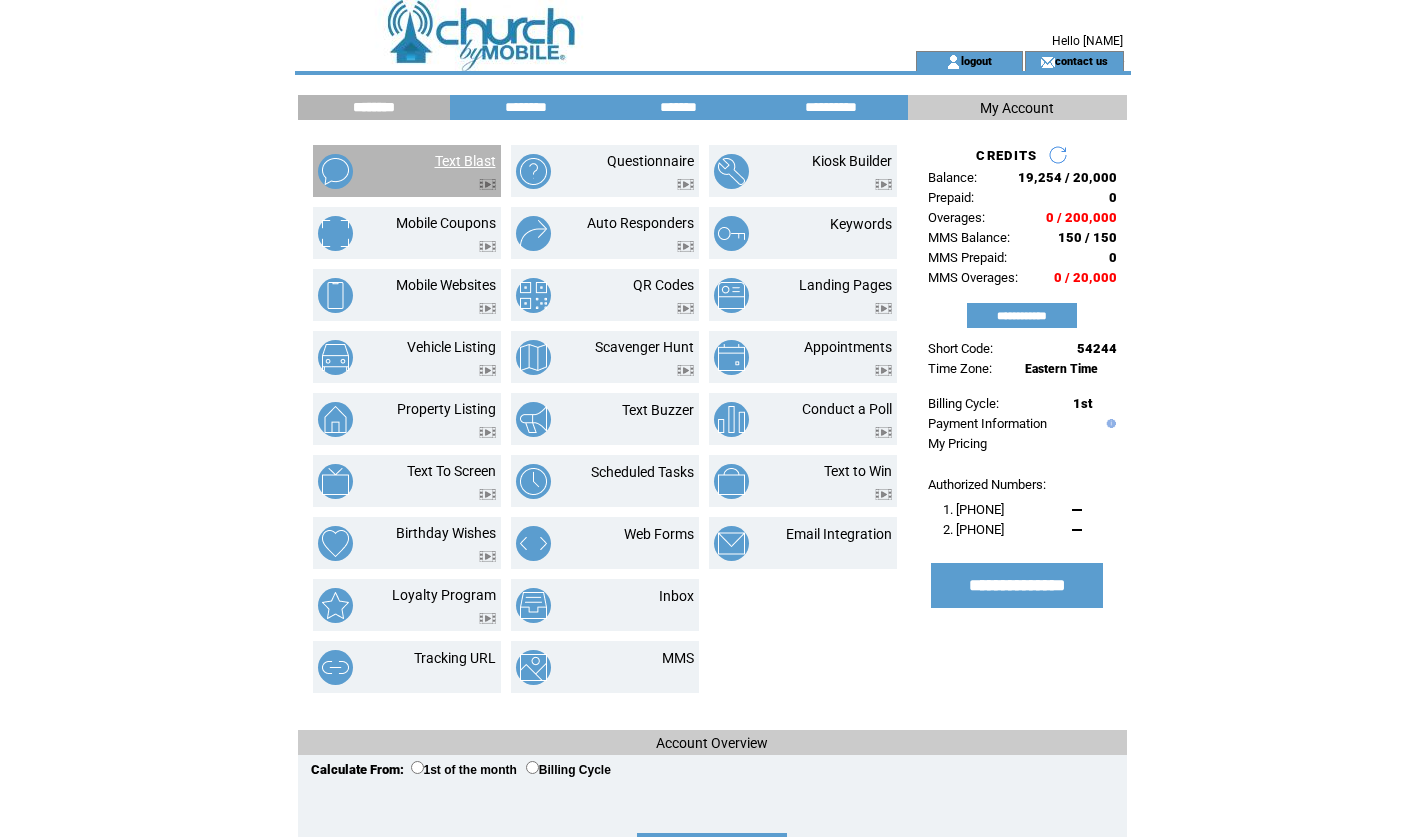click on "Text Blast" at bounding box center (465, 161) 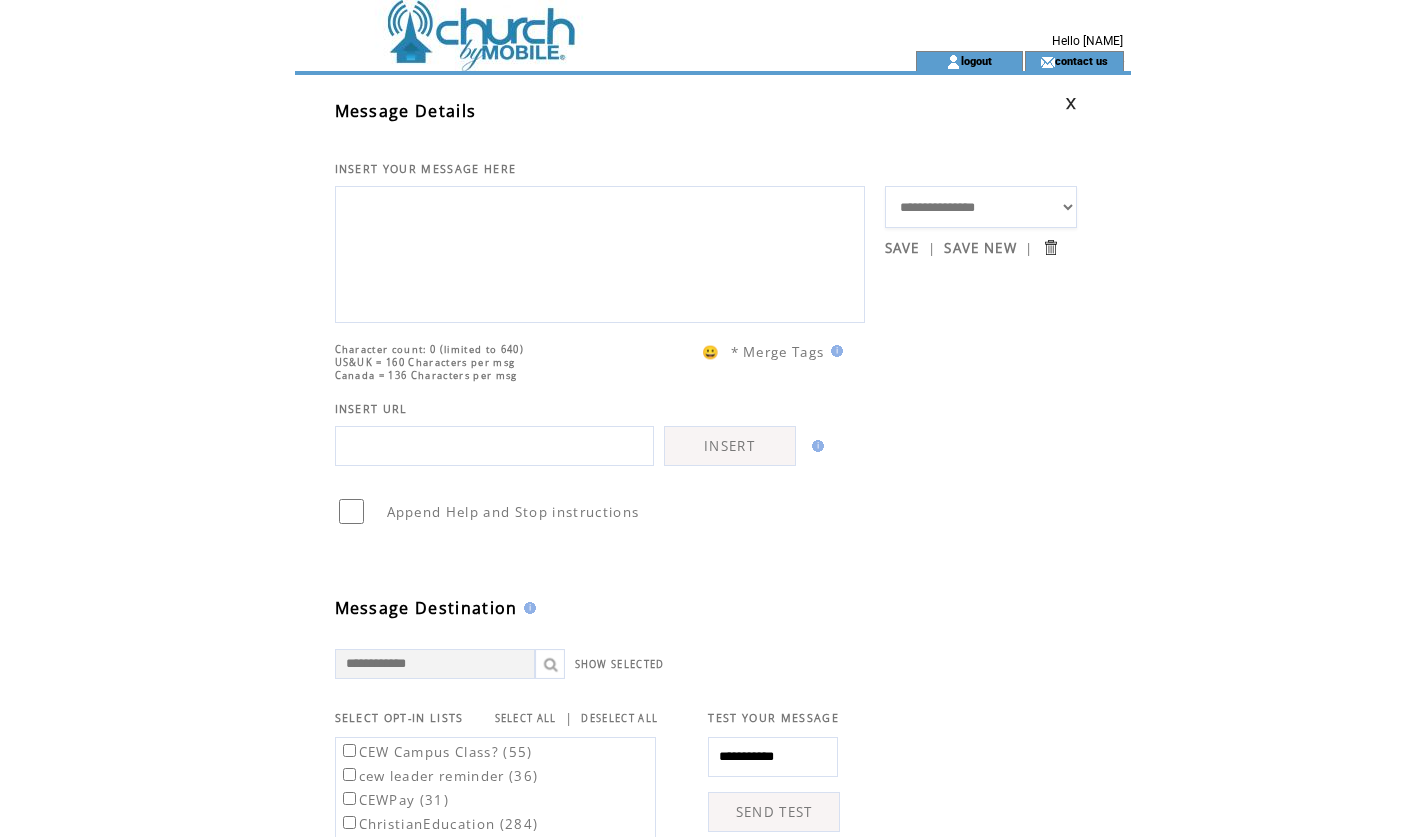 scroll, scrollTop: 0, scrollLeft: 0, axis: both 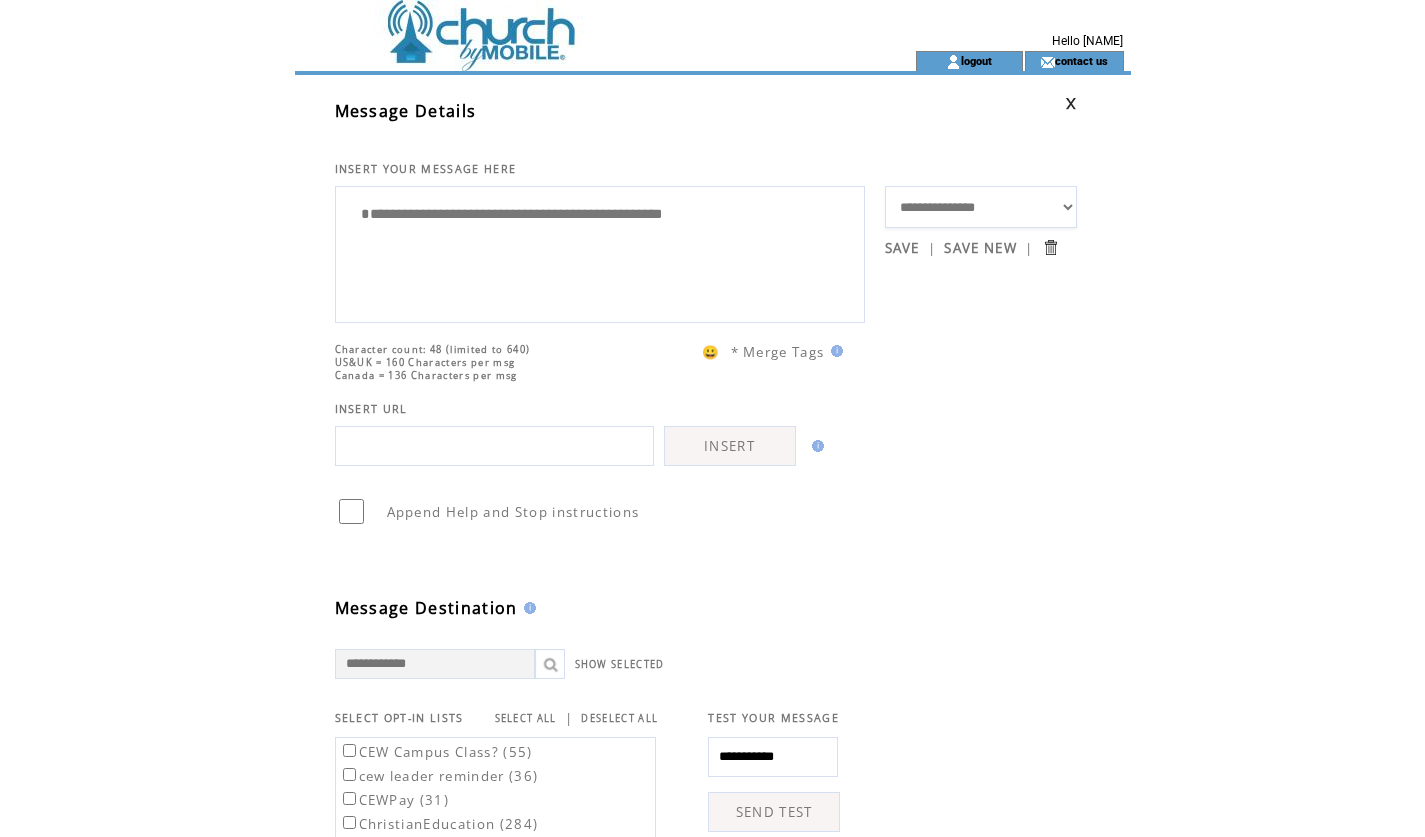 paste on "**********" 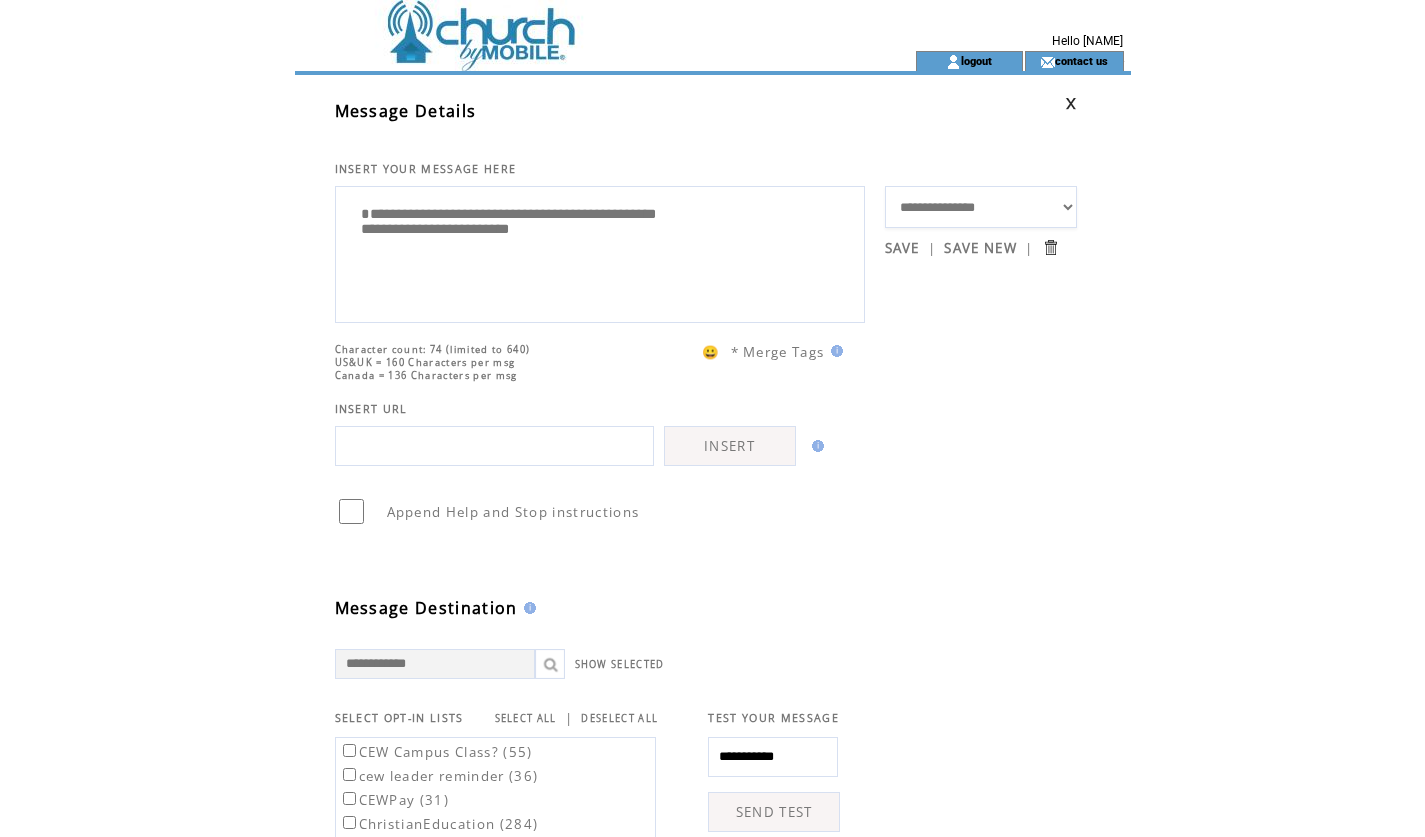 click on "**********" at bounding box center (600, 252) 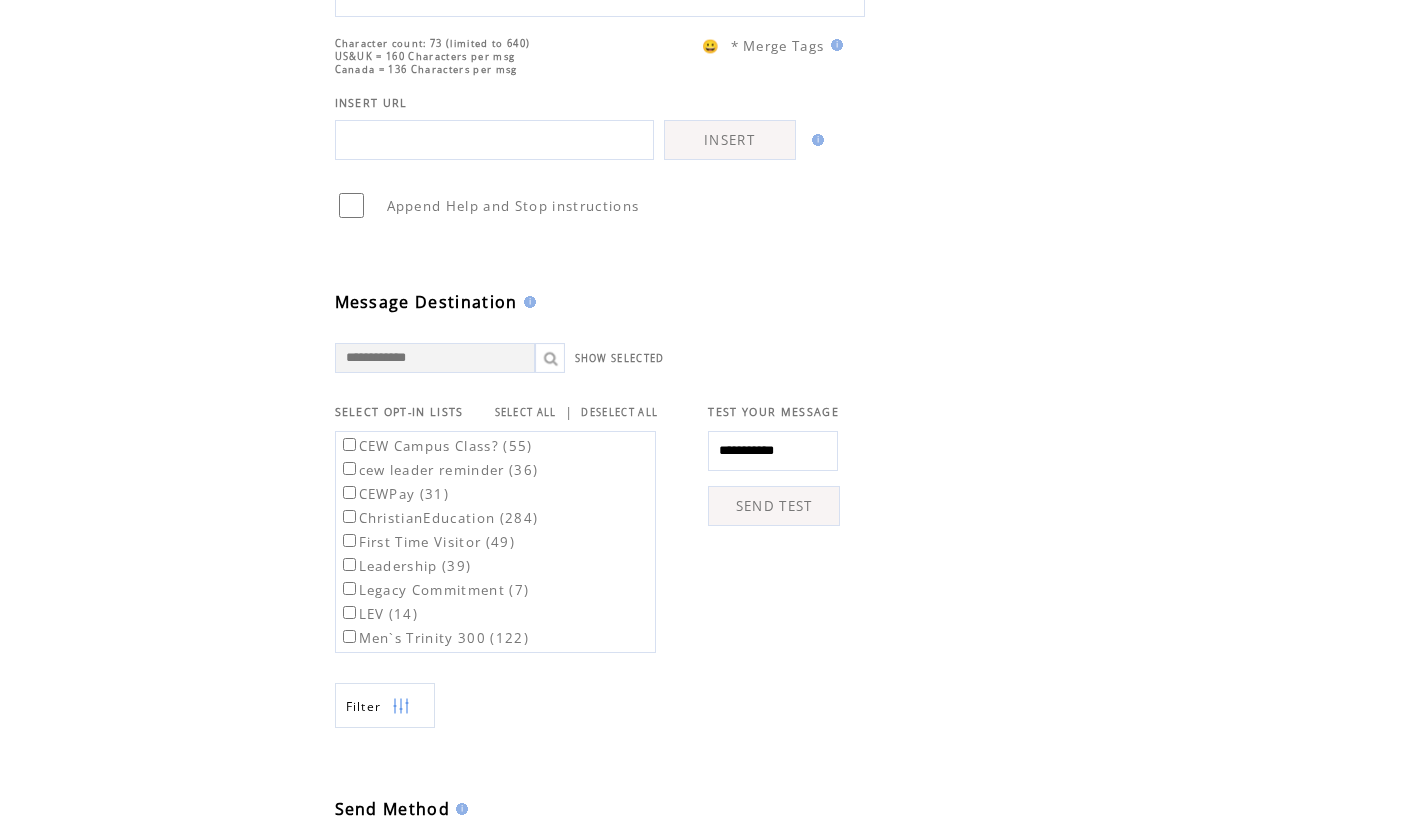 scroll, scrollTop: 307, scrollLeft: 0, axis: vertical 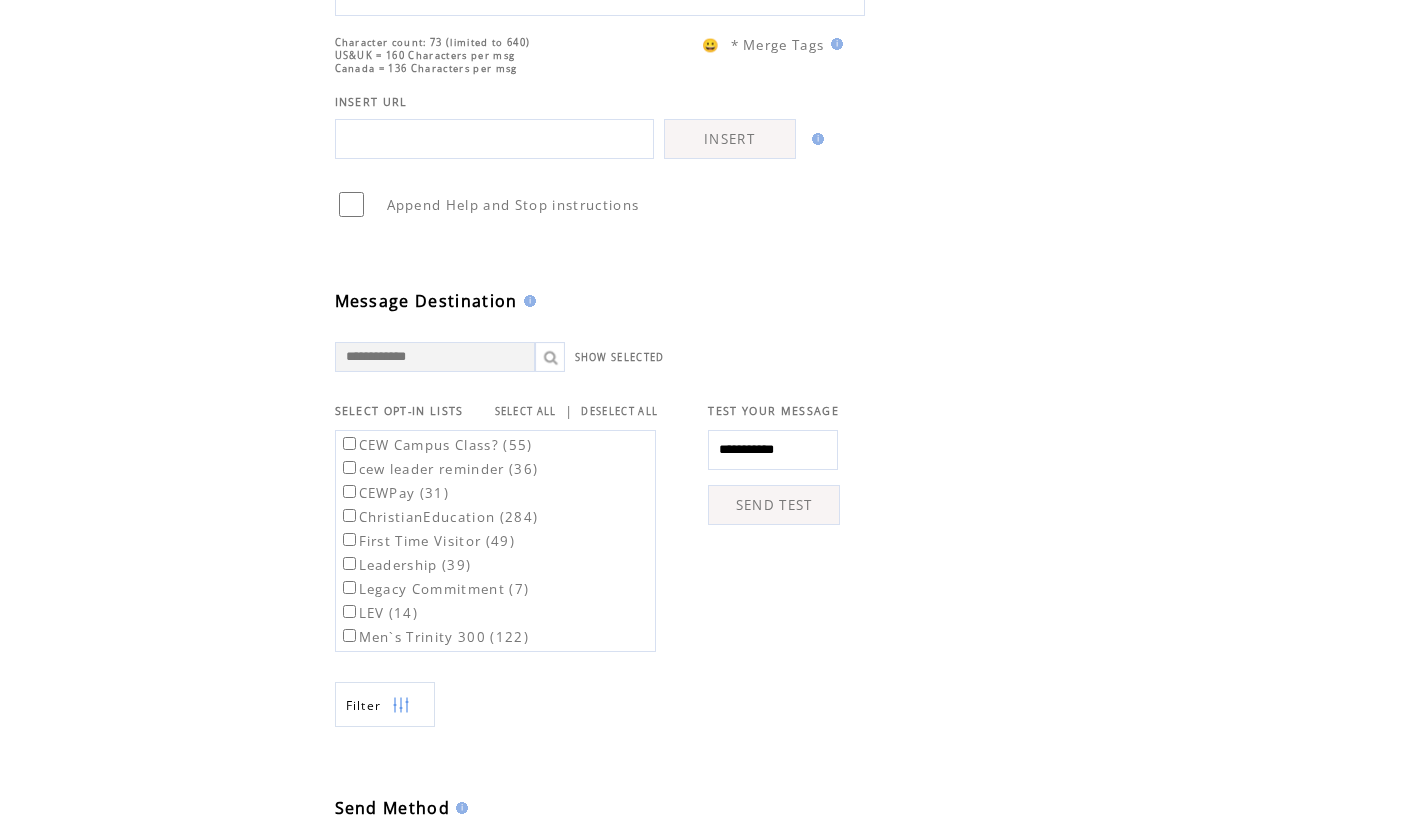 type on "**********" 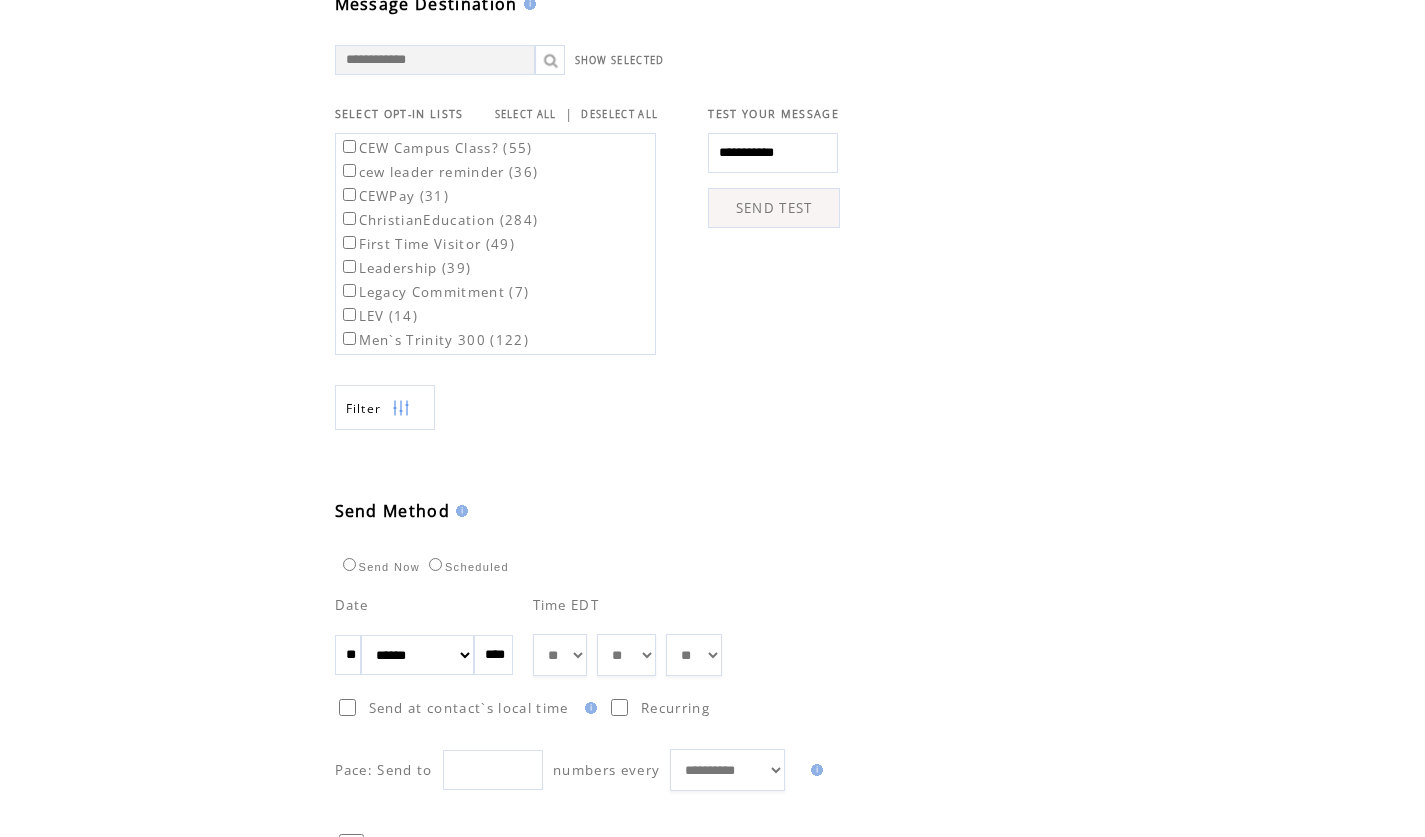 scroll, scrollTop: 819, scrollLeft: 0, axis: vertical 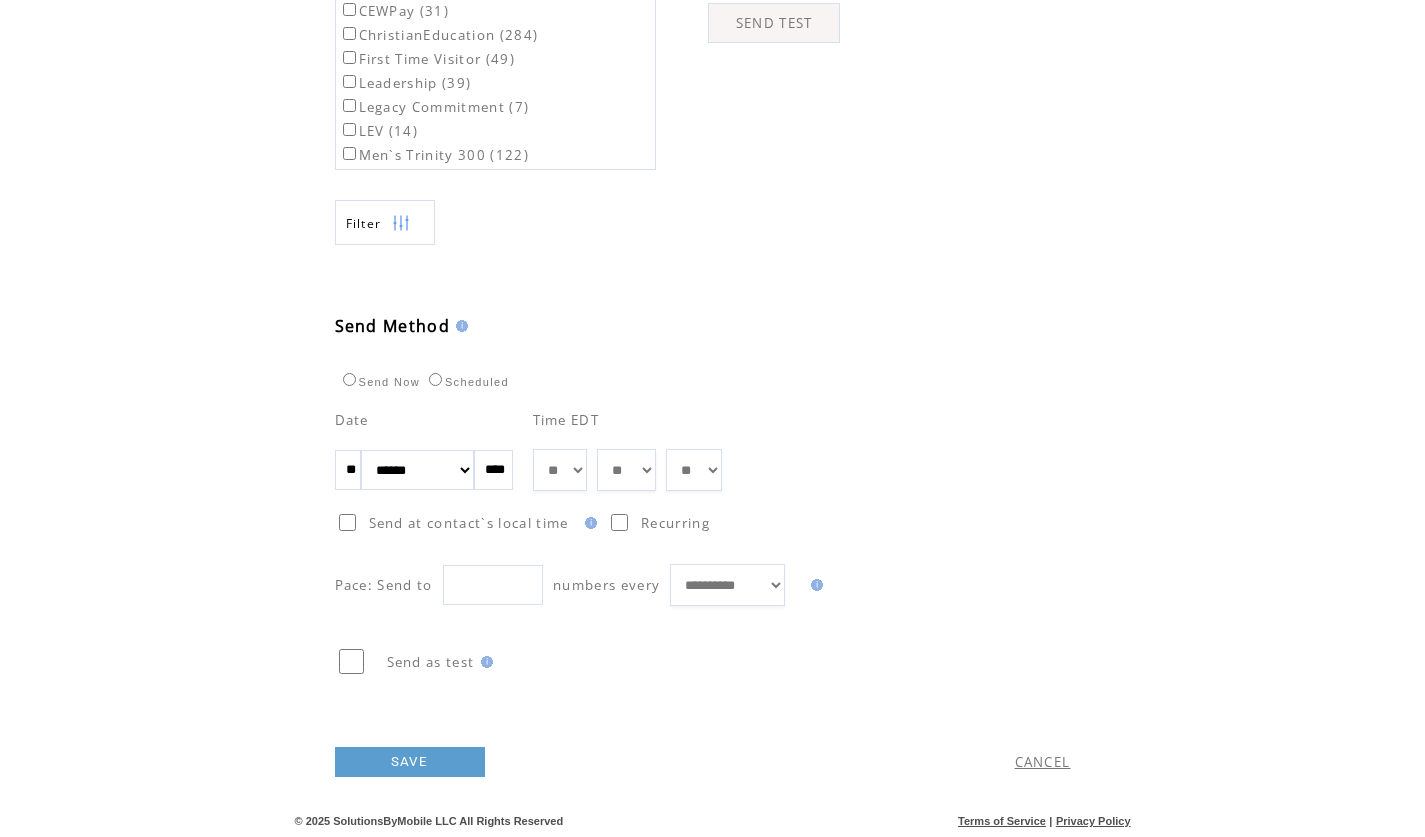 click on "** 	 ** 	 ** 	 ** 	 ** 	 ** 	 ** 	 ** 	 ** 	 ** 	 ** 	 ** 	 **" at bounding box center (560, 470) 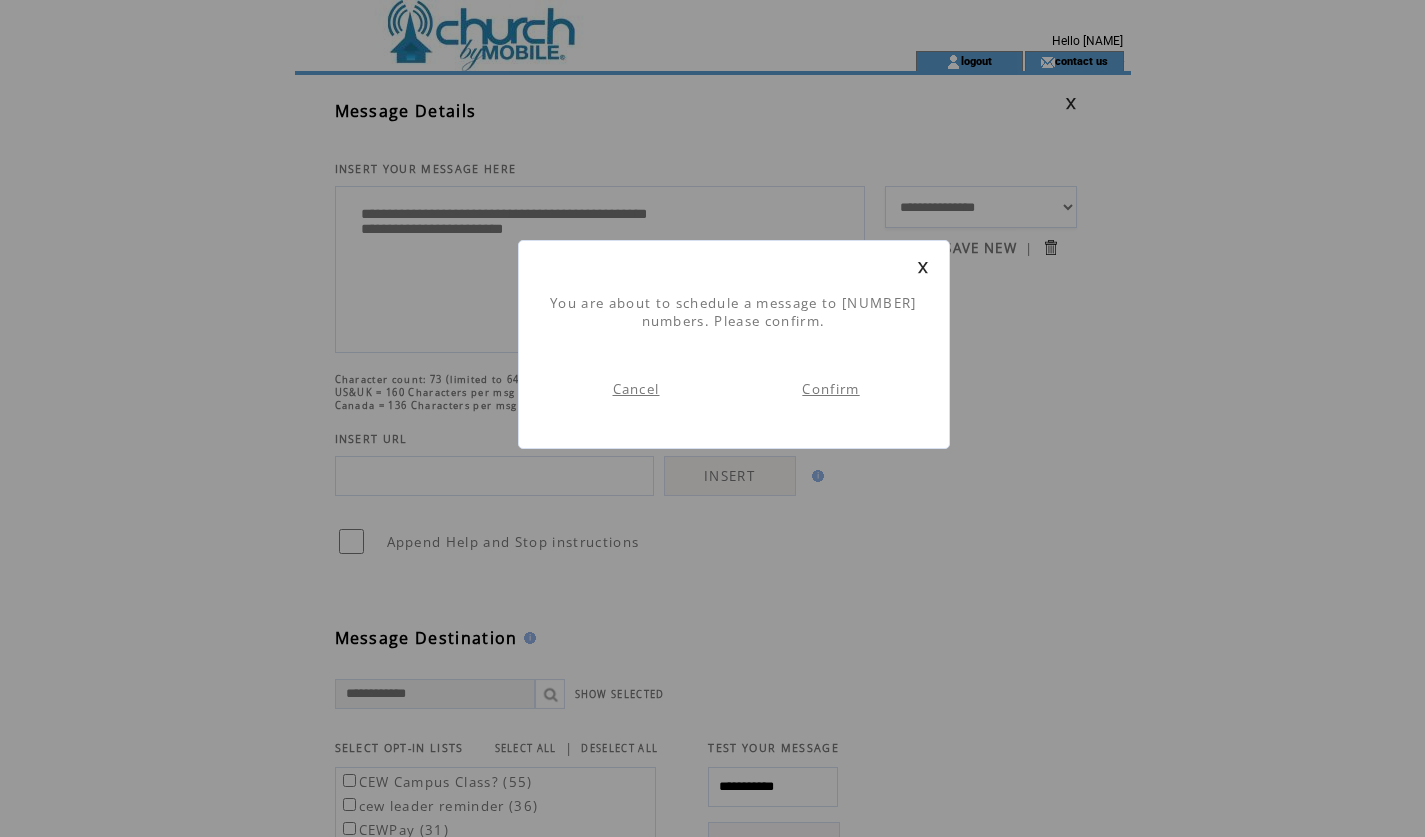 scroll, scrollTop: 1, scrollLeft: 0, axis: vertical 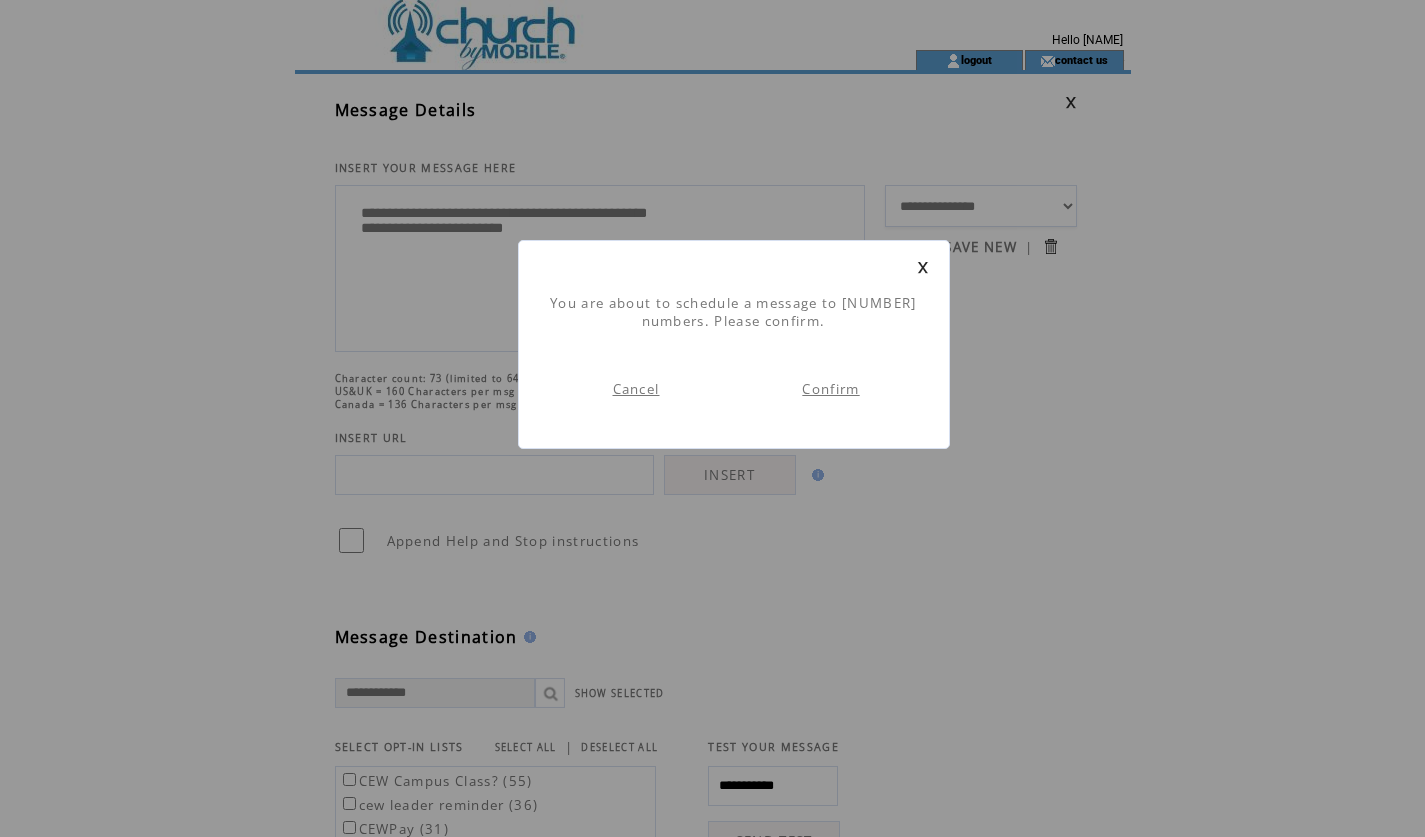 click on "Confirm" at bounding box center (830, 389) 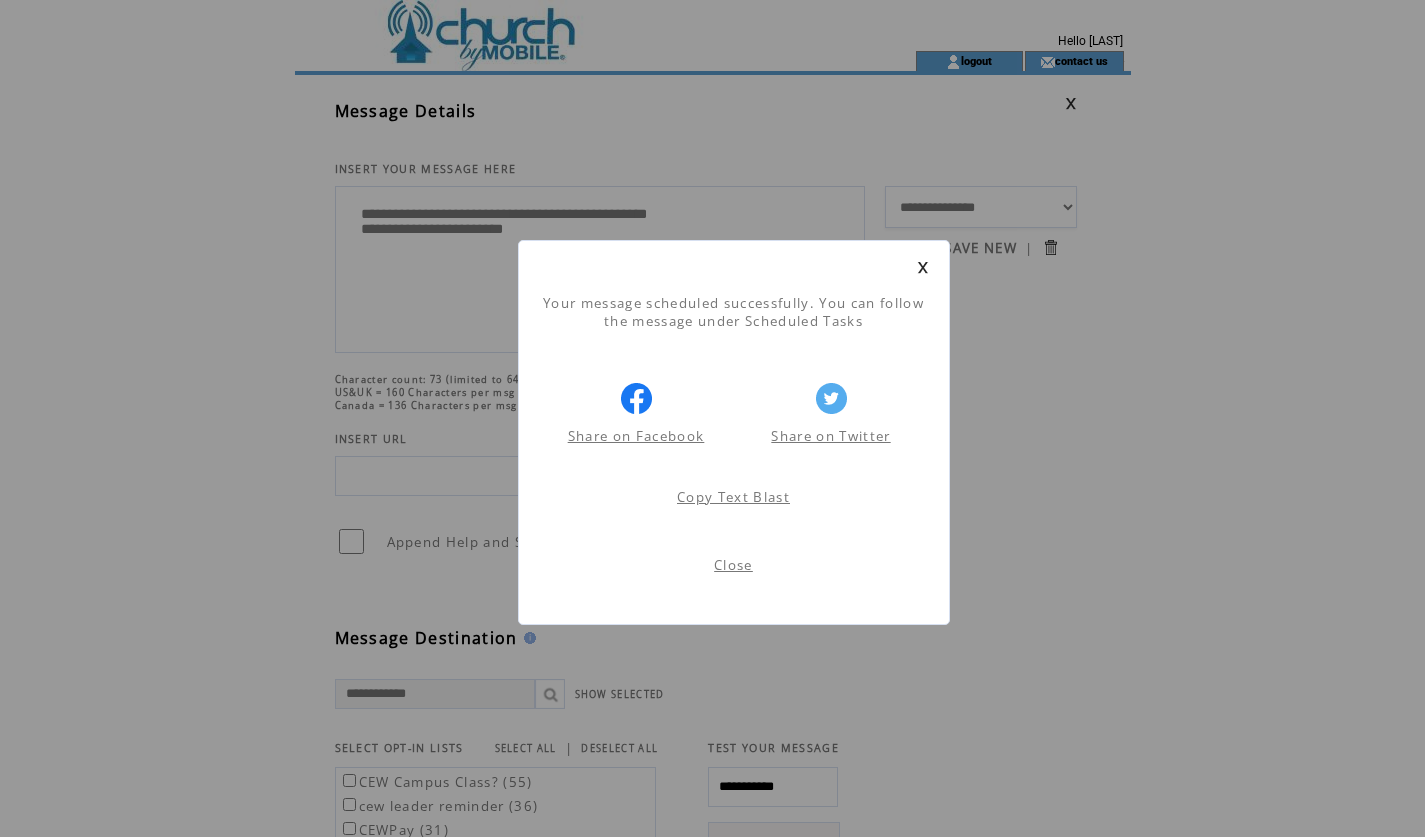 scroll, scrollTop: 1, scrollLeft: 0, axis: vertical 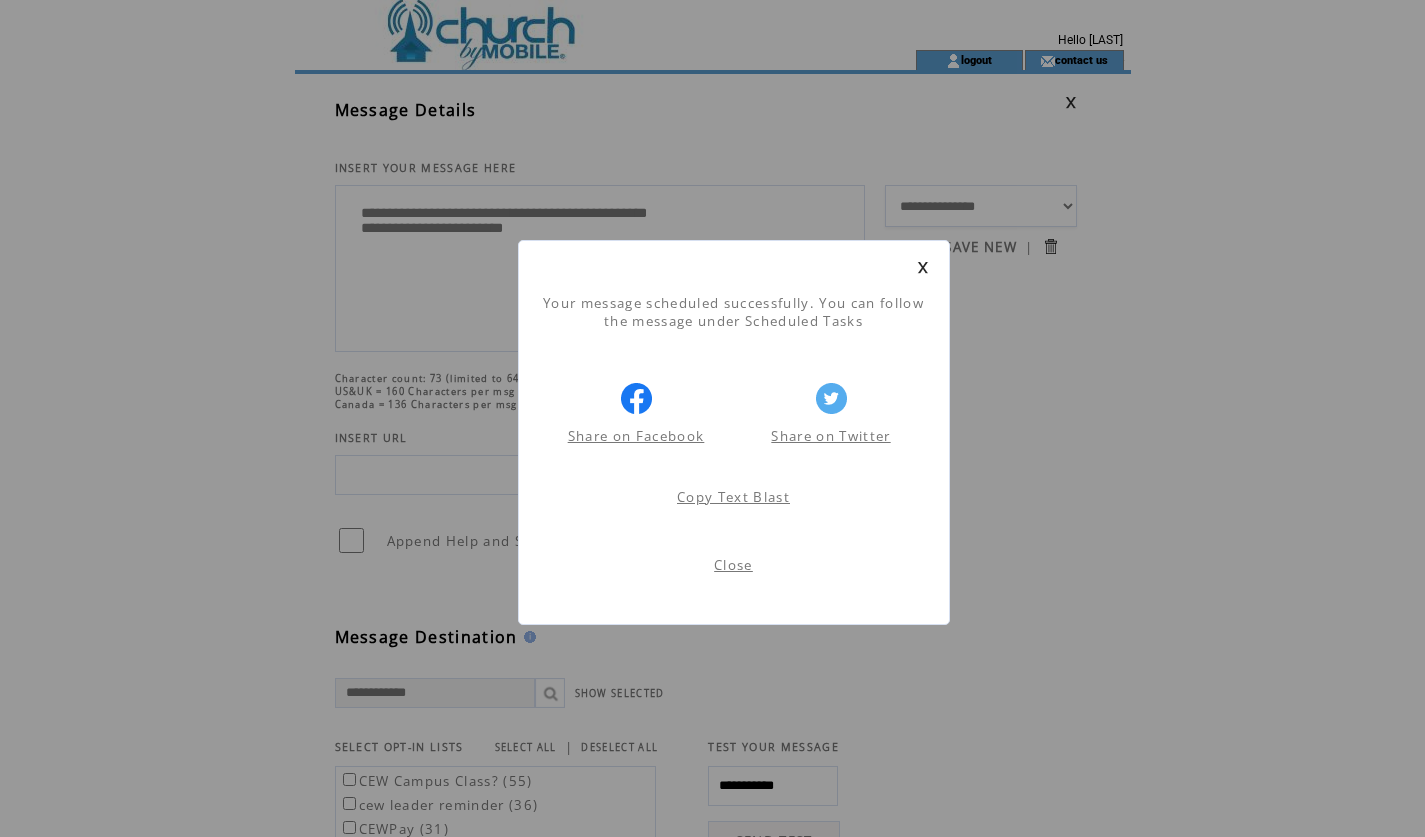 click on "Close" at bounding box center (734, 570) 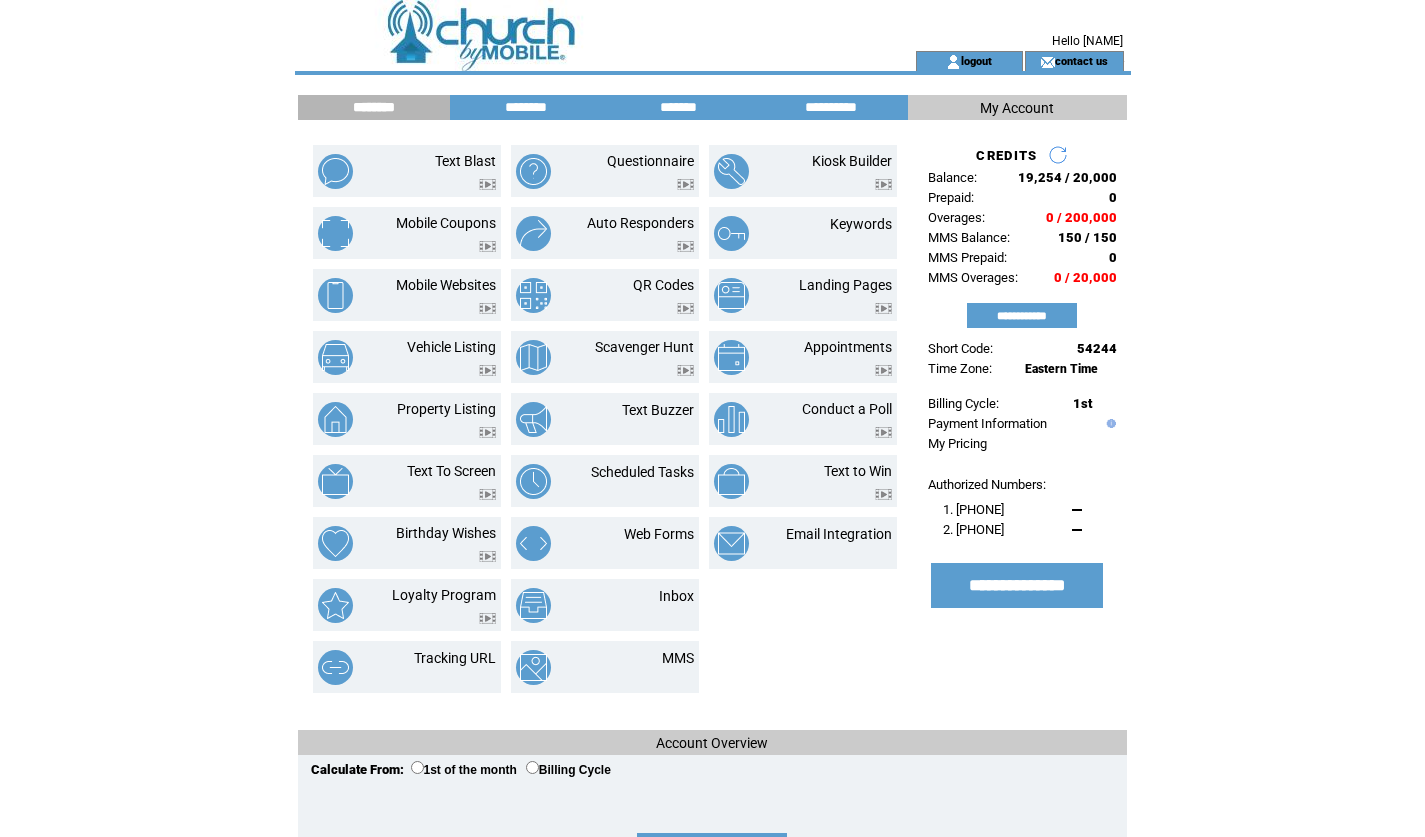 scroll, scrollTop: 0, scrollLeft: 0, axis: both 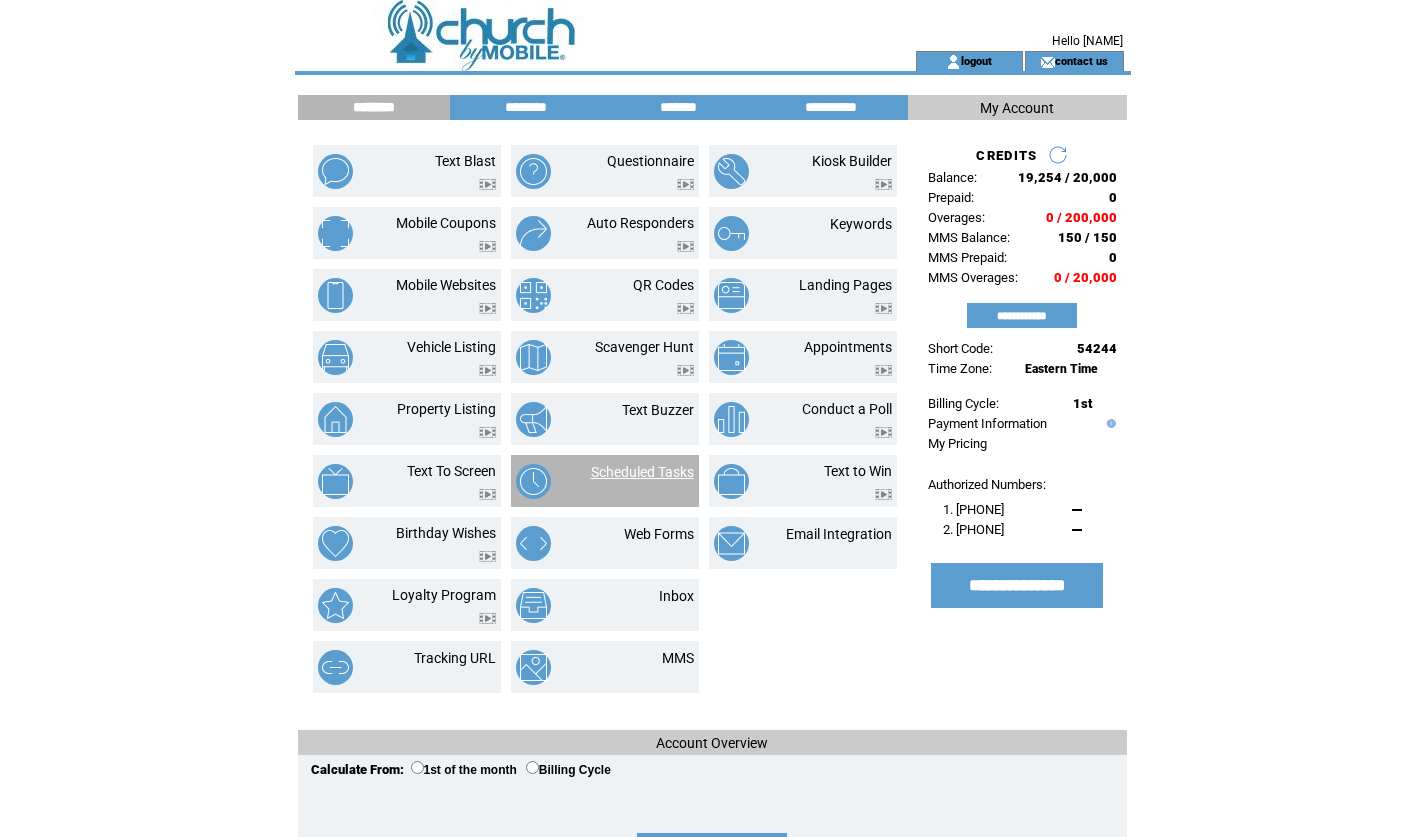 click on "Scheduled Tasks" at bounding box center [642, 472] 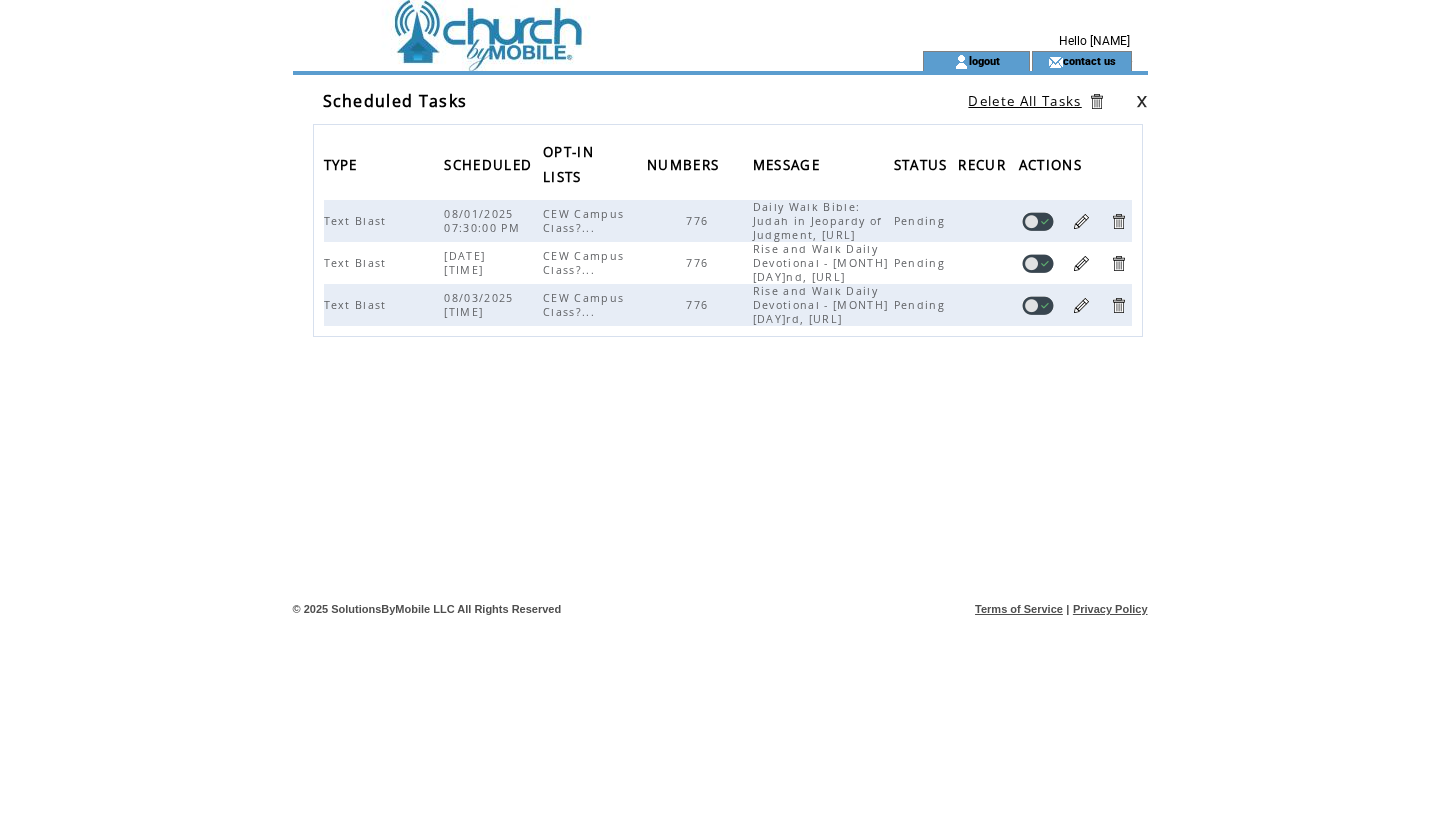 scroll, scrollTop: 0, scrollLeft: 0, axis: both 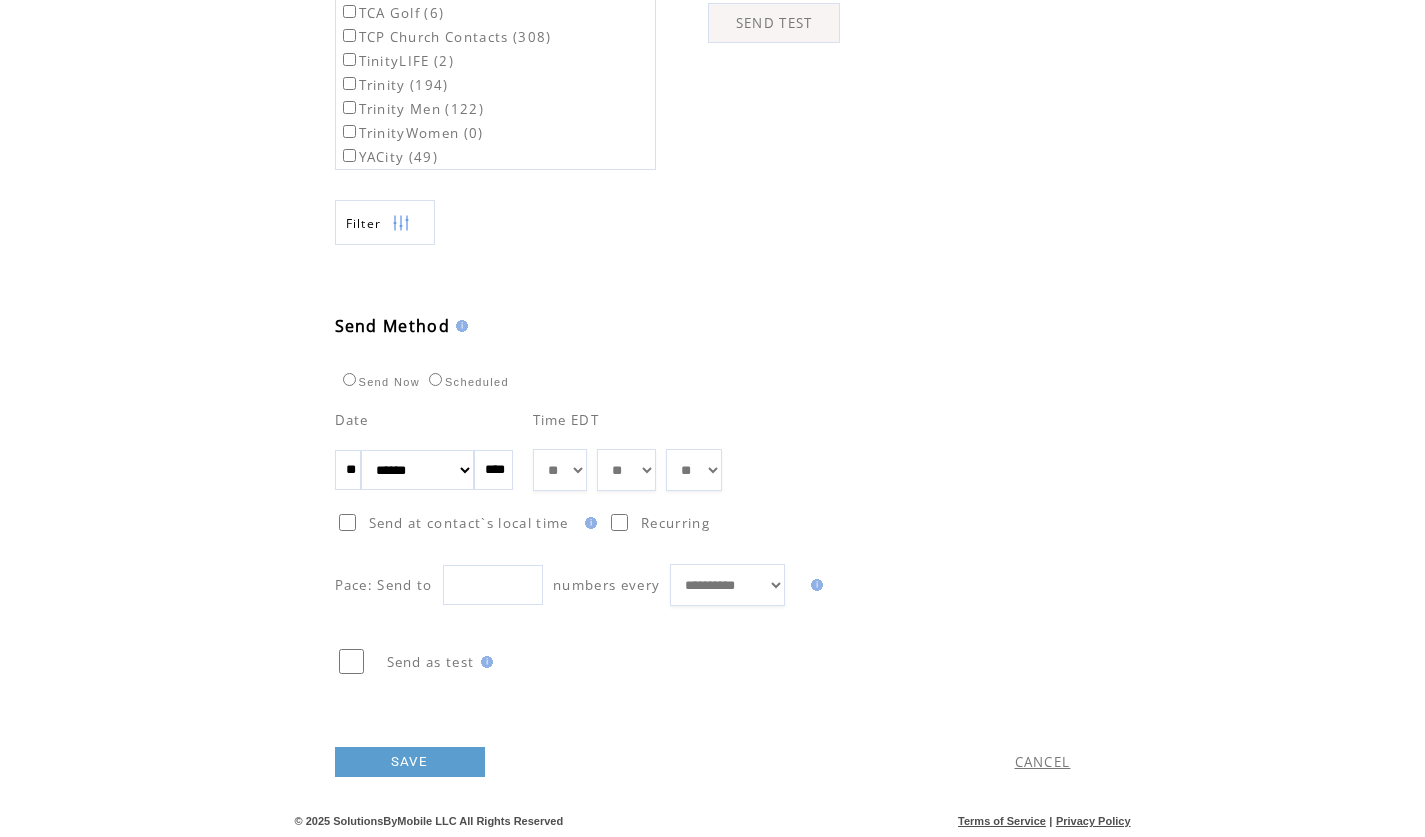 click on "SAVE" at bounding box center (410, 762) 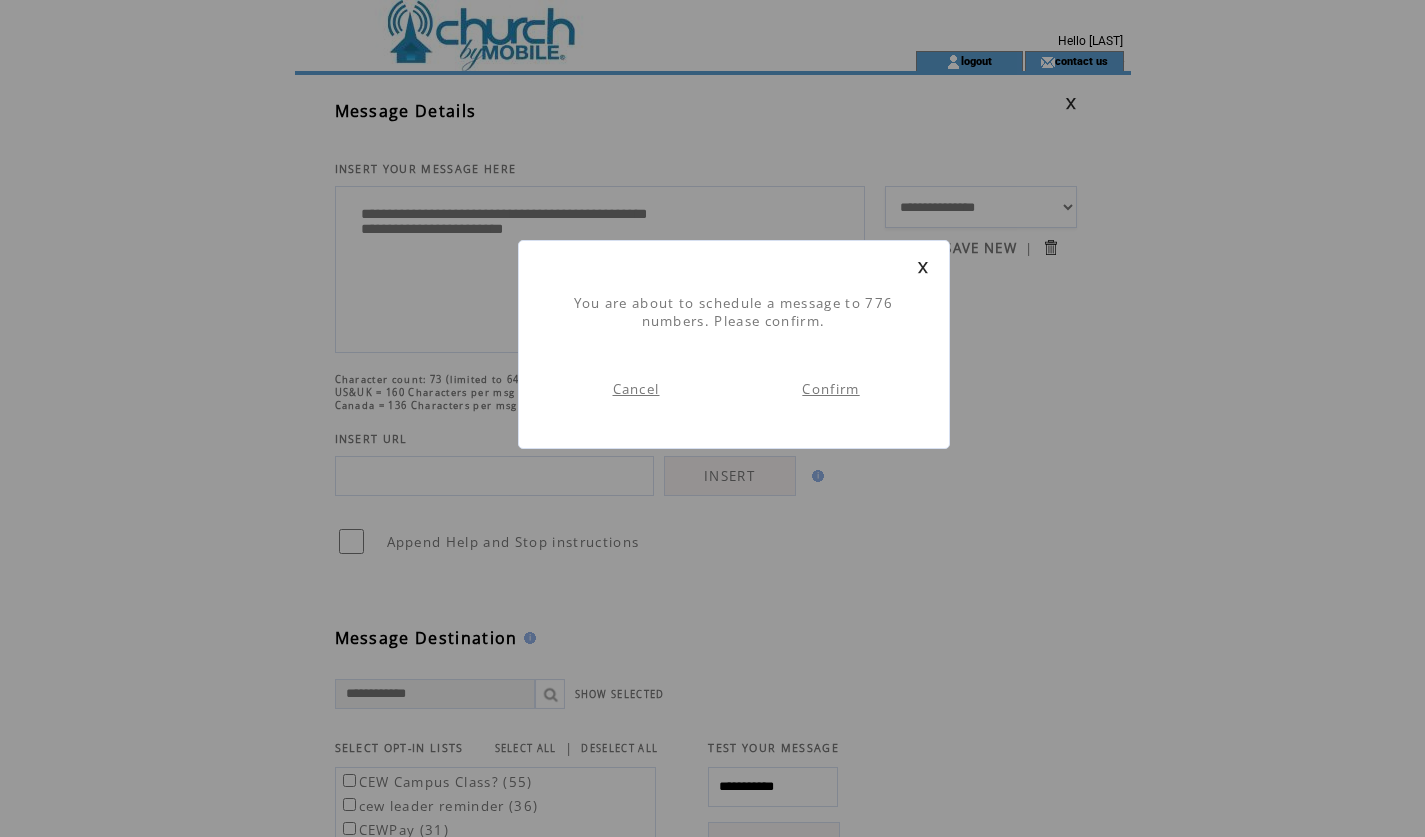 scroll, scrollTop: 1, scrollLeft: 0, axis: vertical 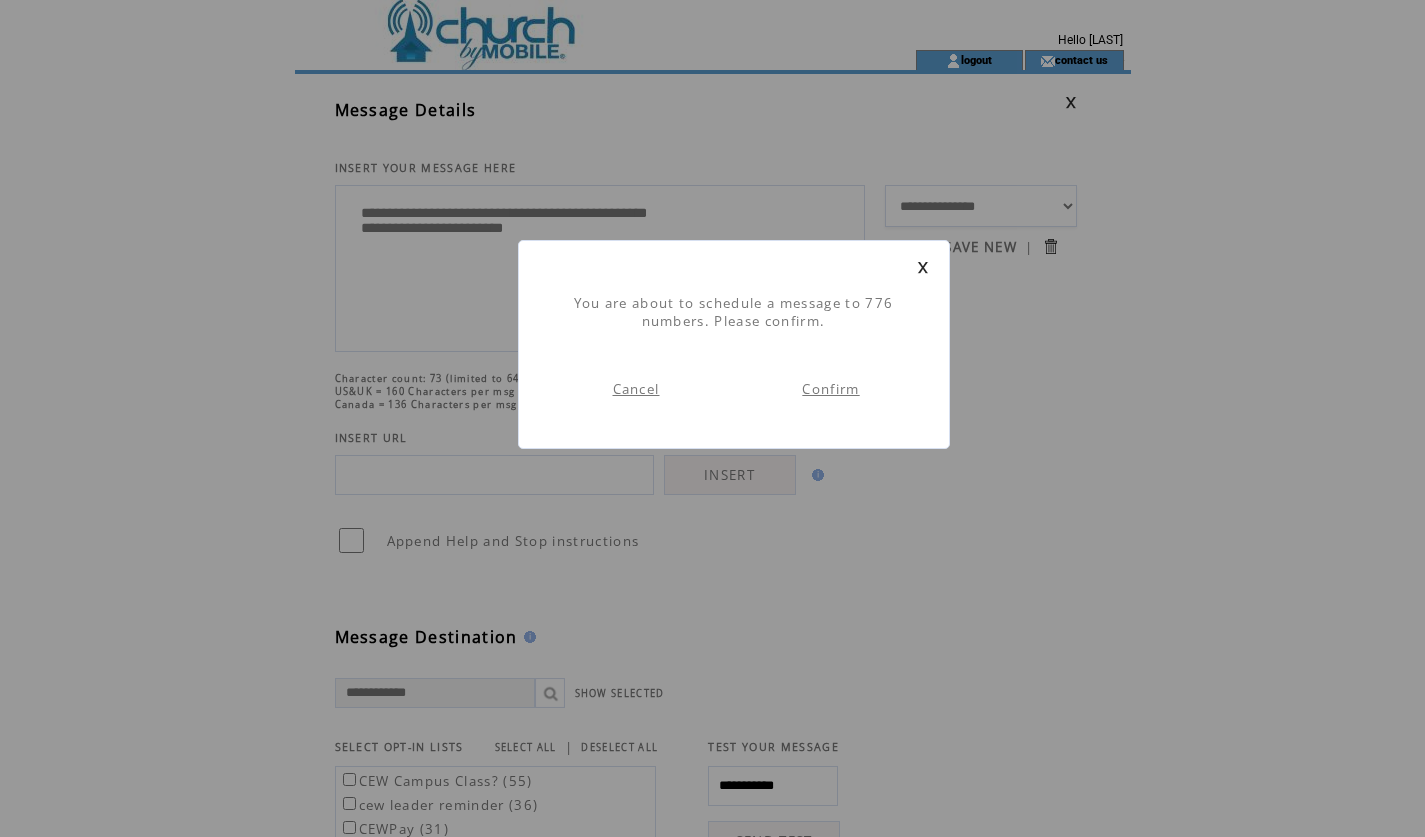 click on "Confirm" at bounding box center [830, 389] 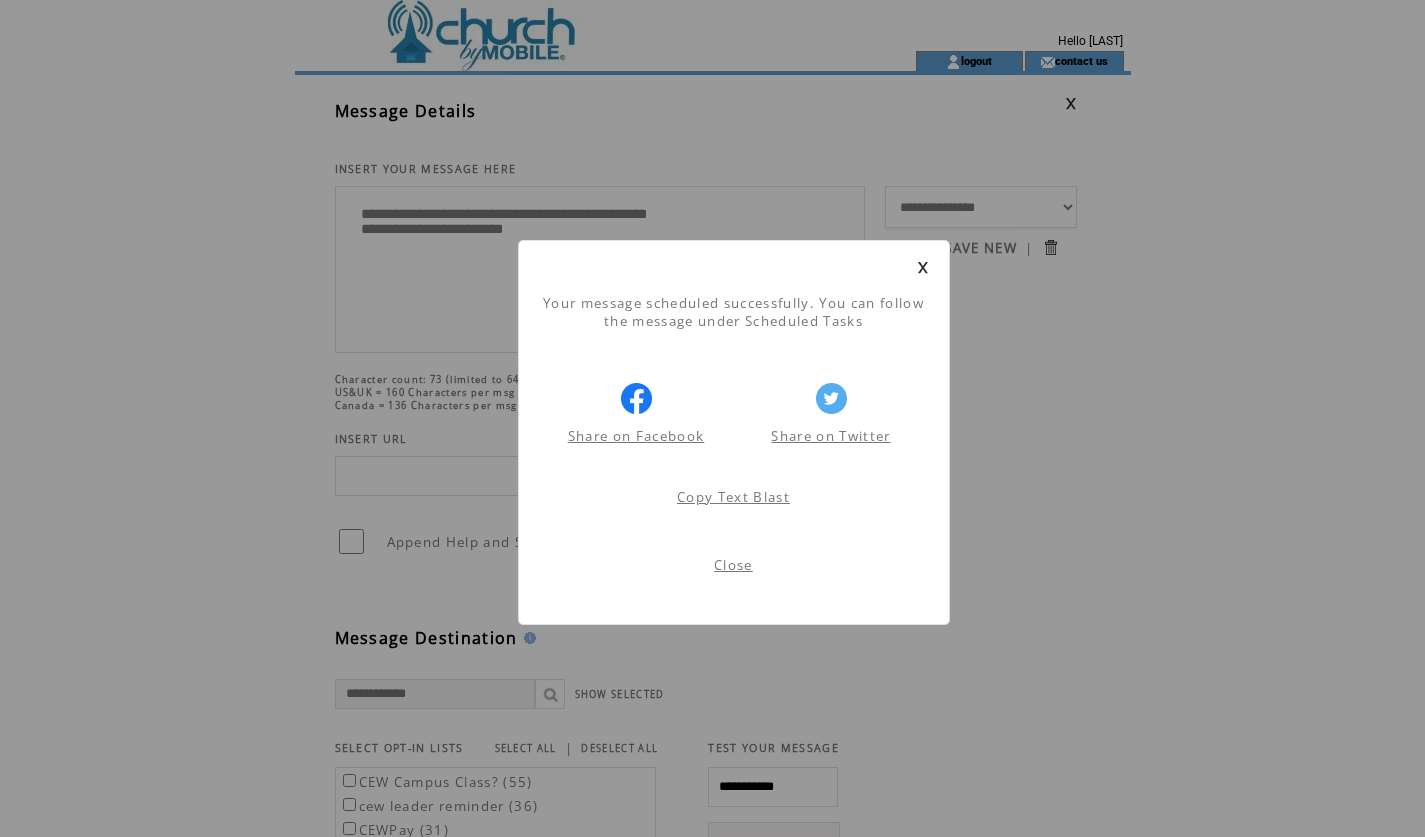 scroll, scrollTop: 1, scrollLeft: 0, axis: vertical 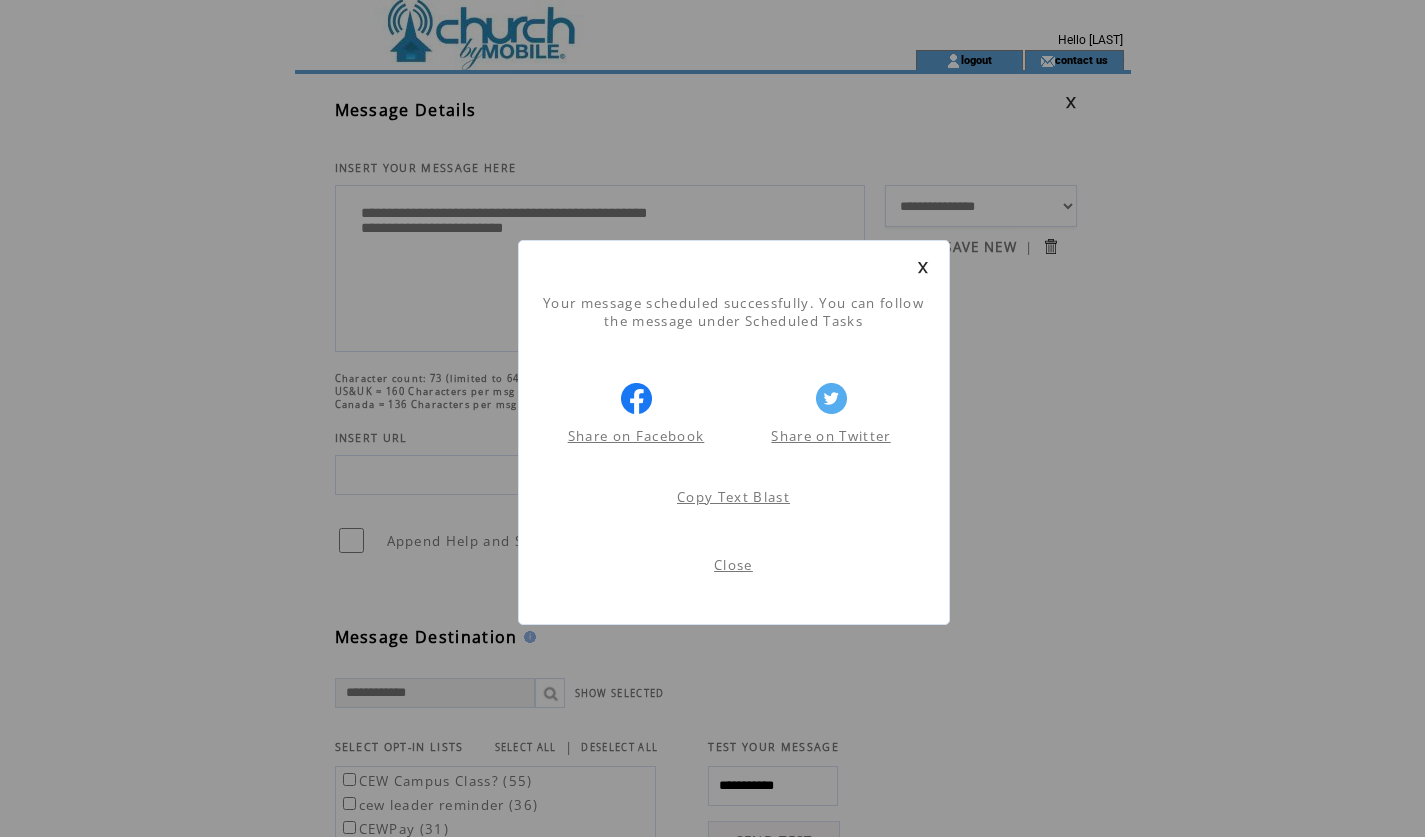 click on "Close" at bounding box center (733, 565) 